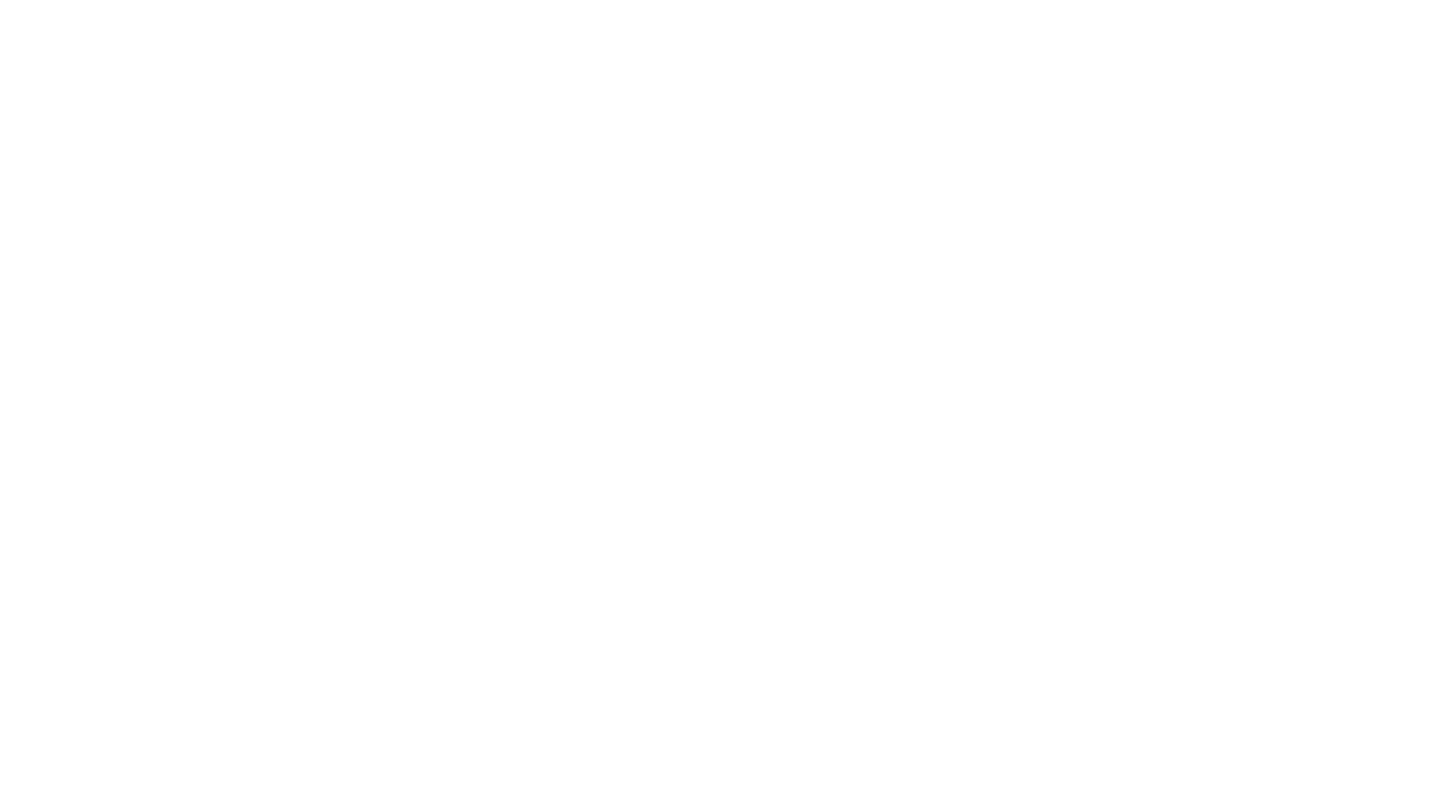 scroll, scrollTop: 0, scrollLeft: 0, axis: both 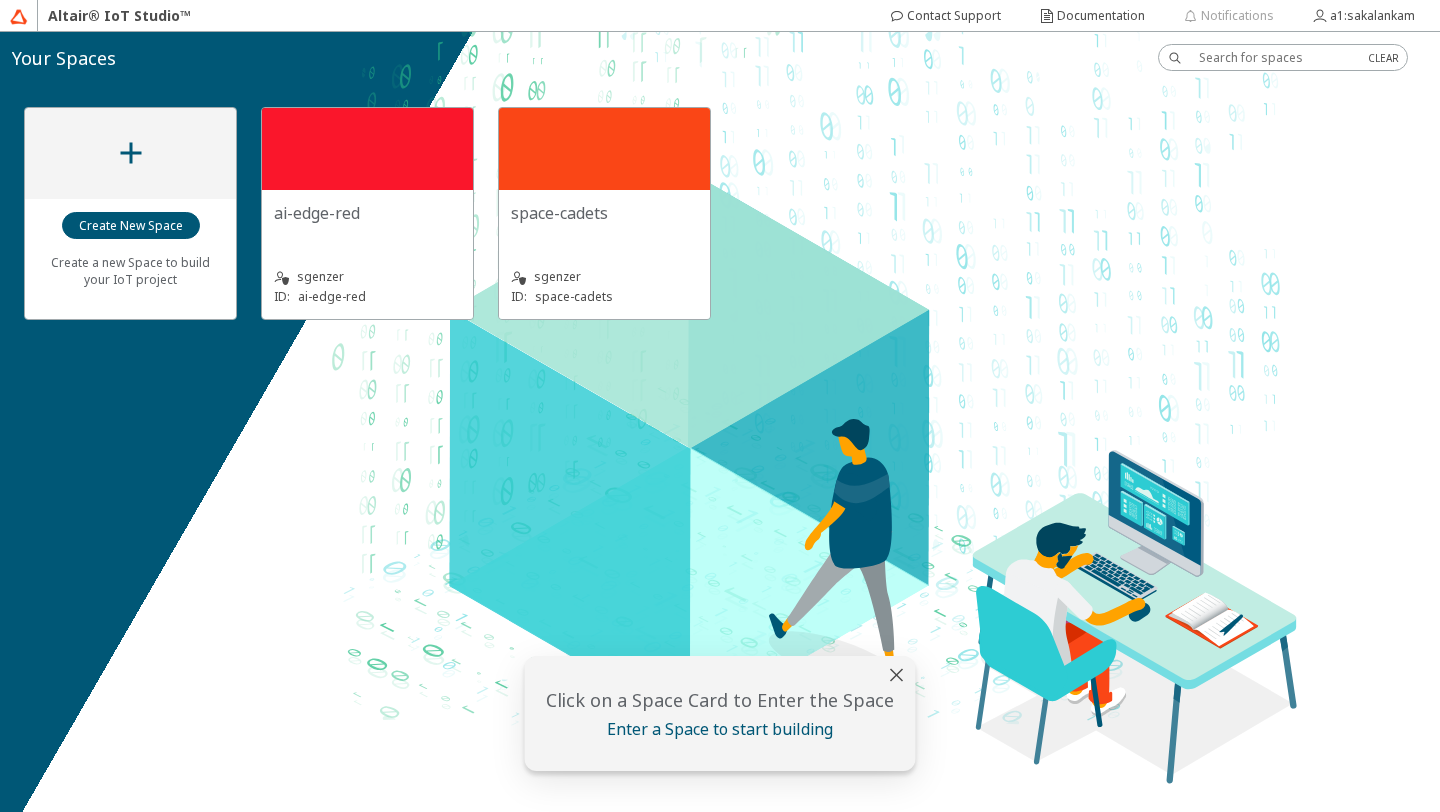 click on "ai-edge-red" at bounding box center [367, 213] 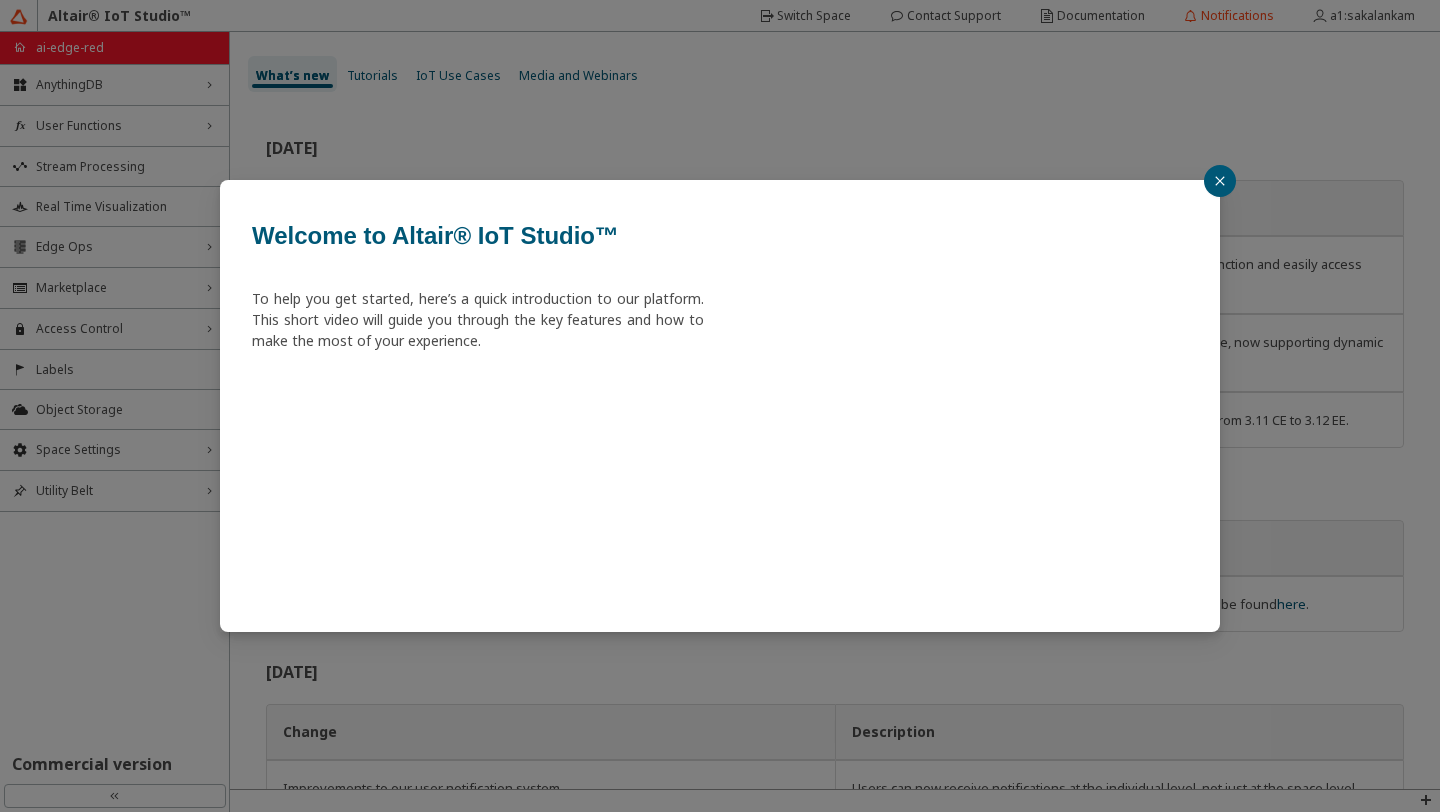click at bounding box center [1220, 181] 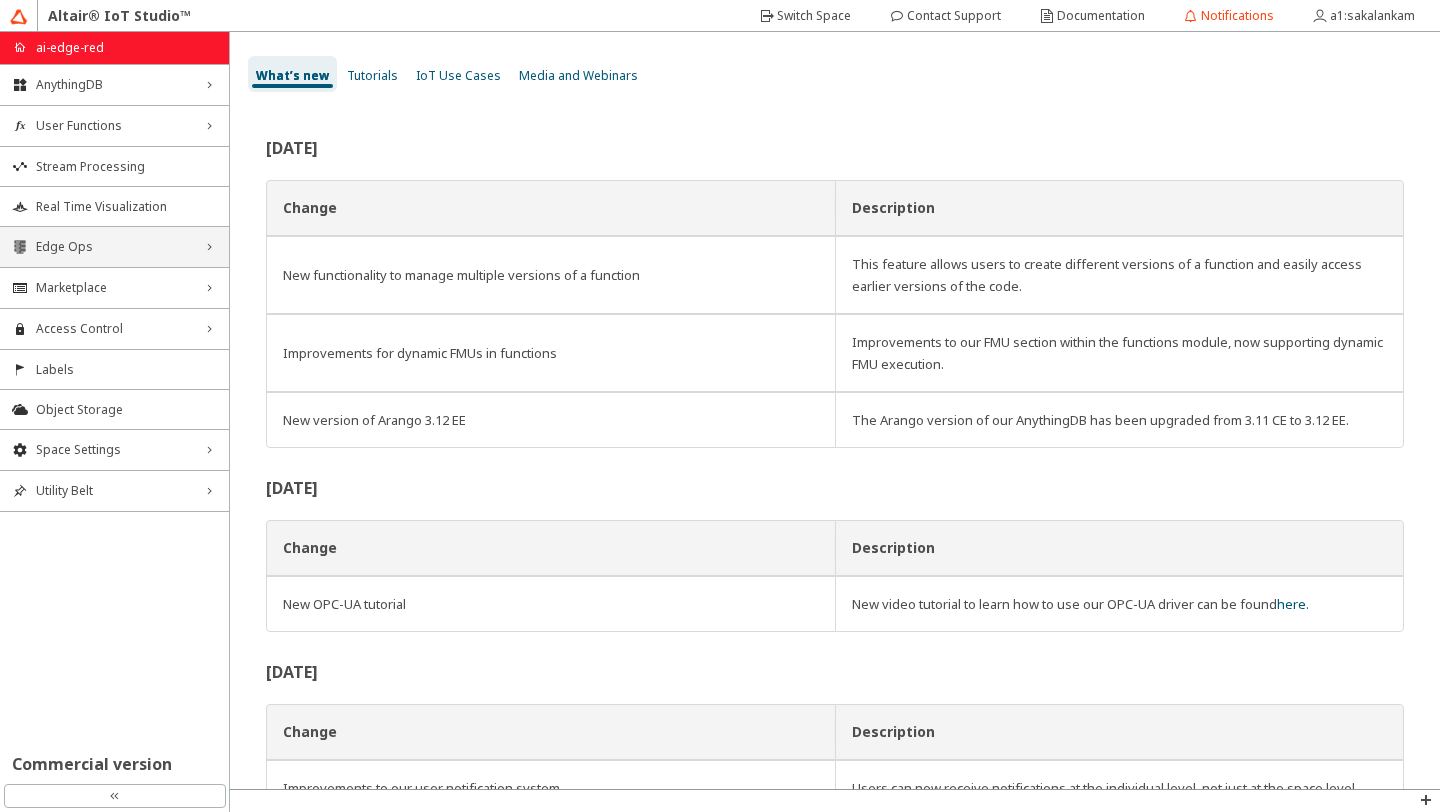 click on "Edge Ops" at bounding box center (114, 247) 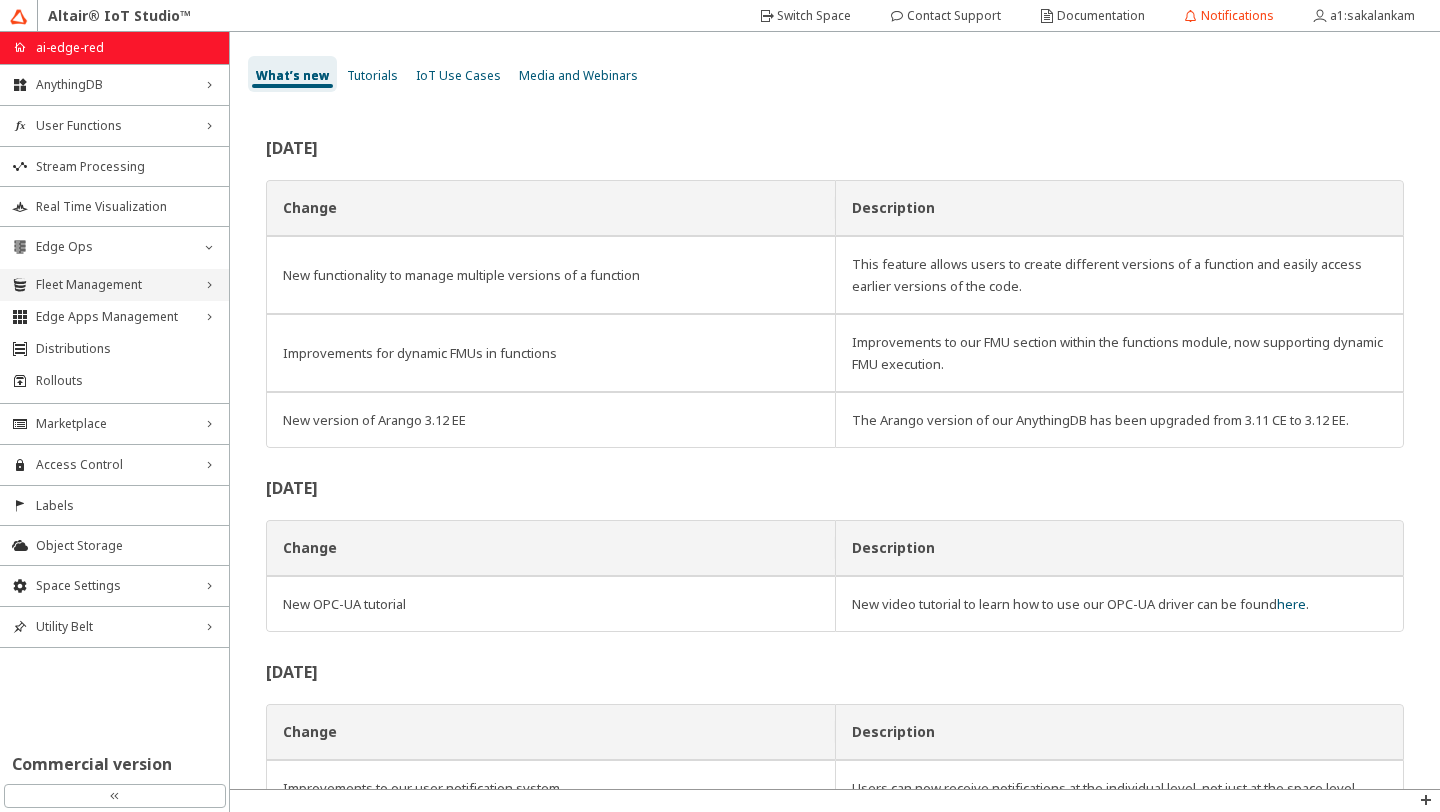 click on "Fleet Management" at bounding box center [114, 285] 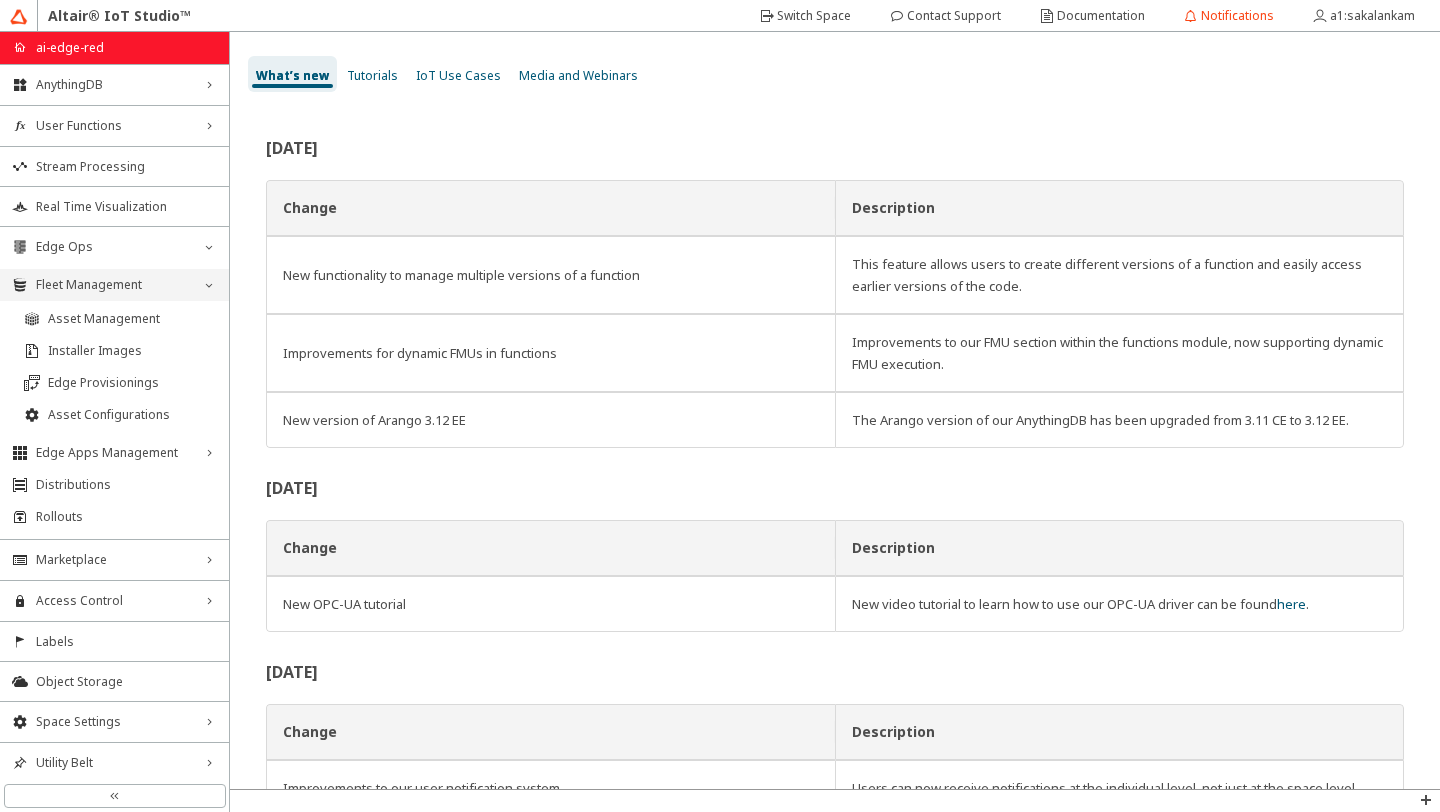 click on "Fleet Management" at bounding box center [114, 285] 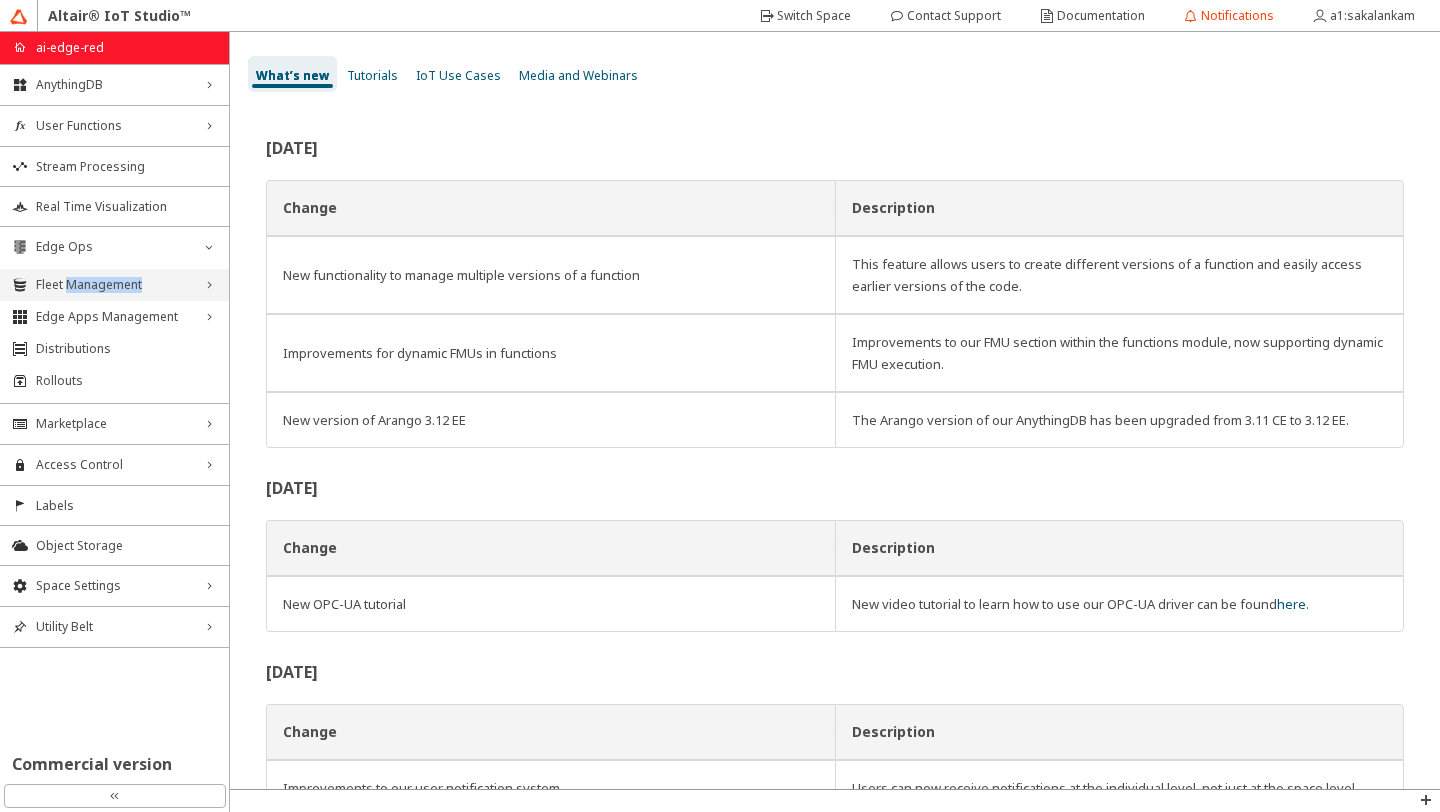 click on "Fleet Management" at bounding box center (114, 285) 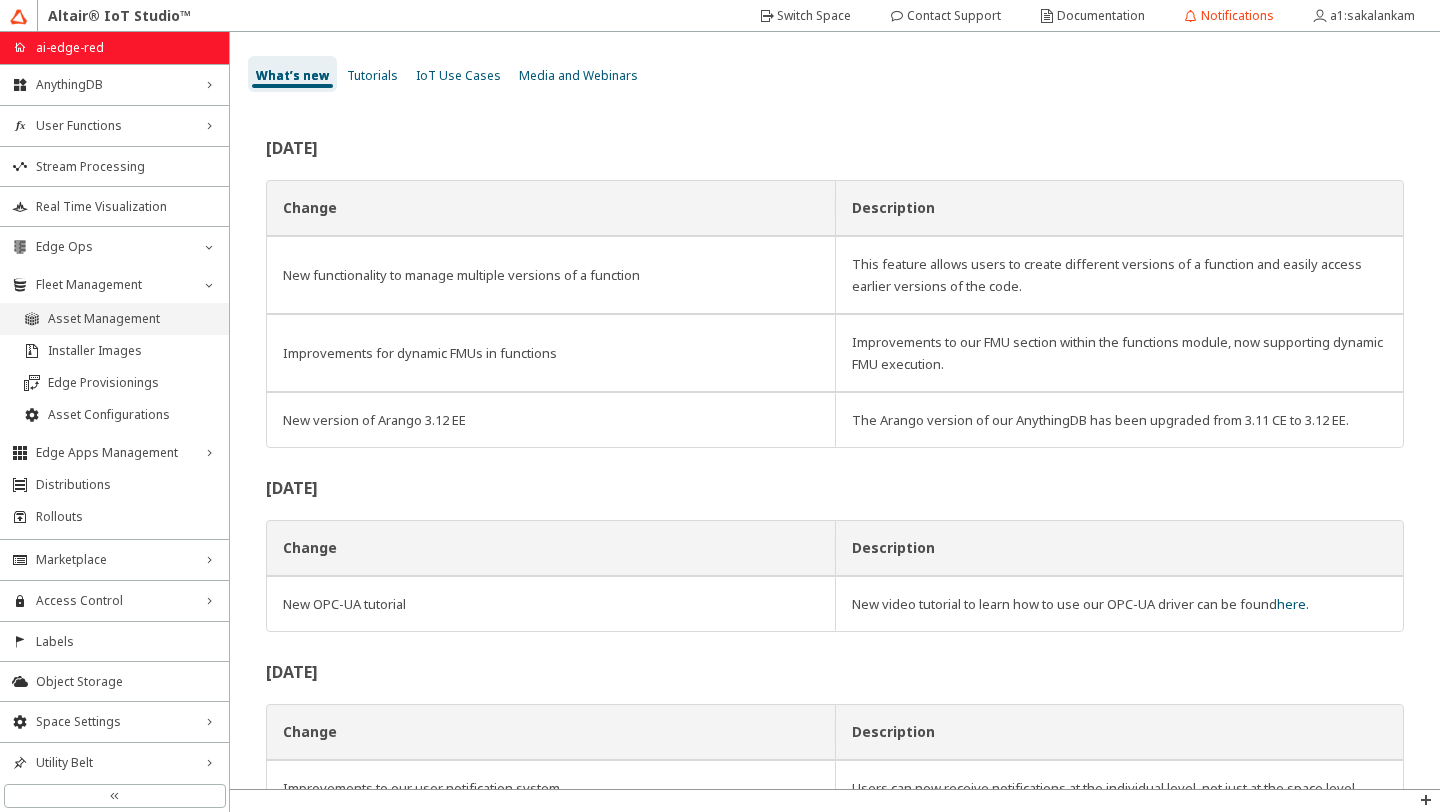 click on "Asset Management" at bounding box center [132, 319] 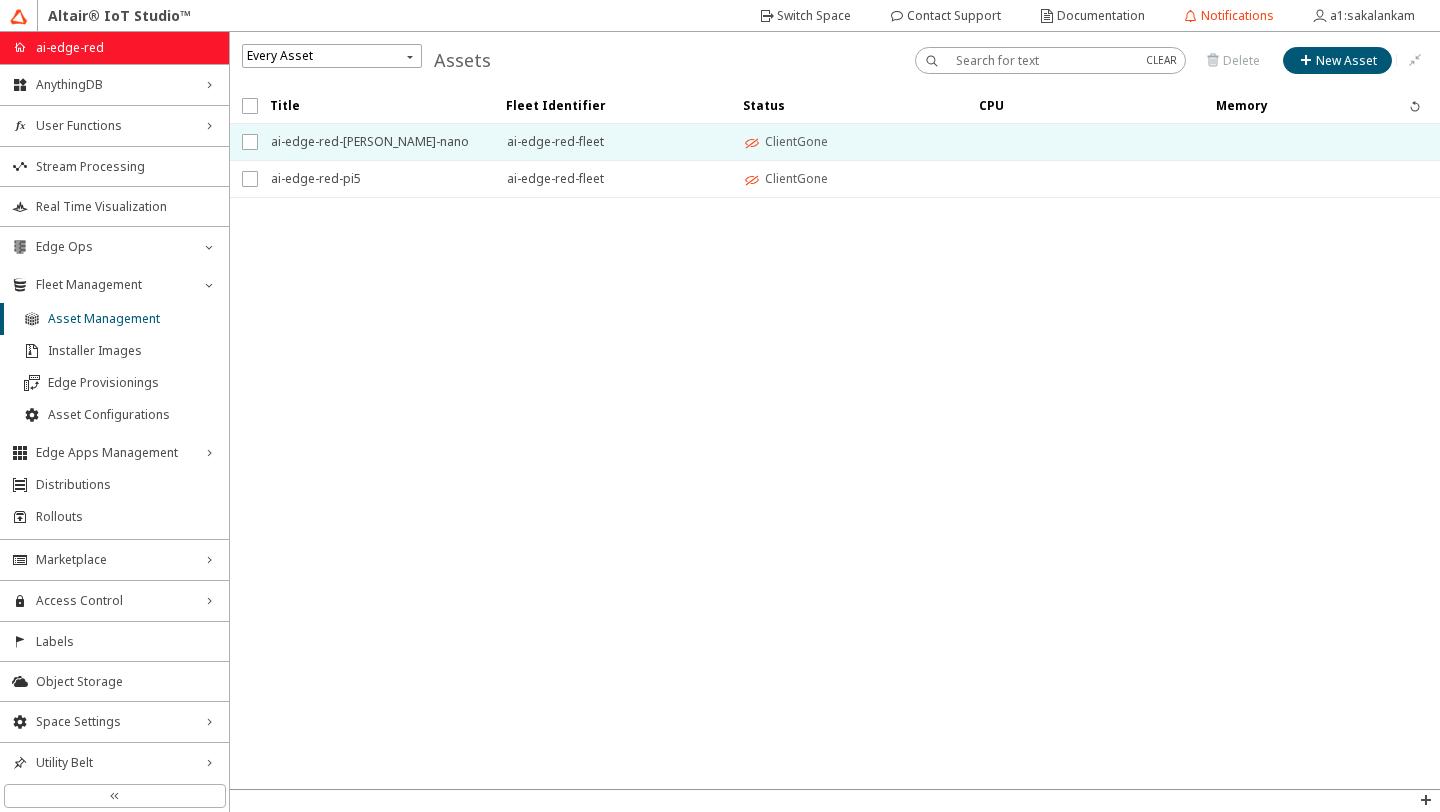 click on "ai-edge-red-jetson-orin-nano" at bounding box center [376, 142] 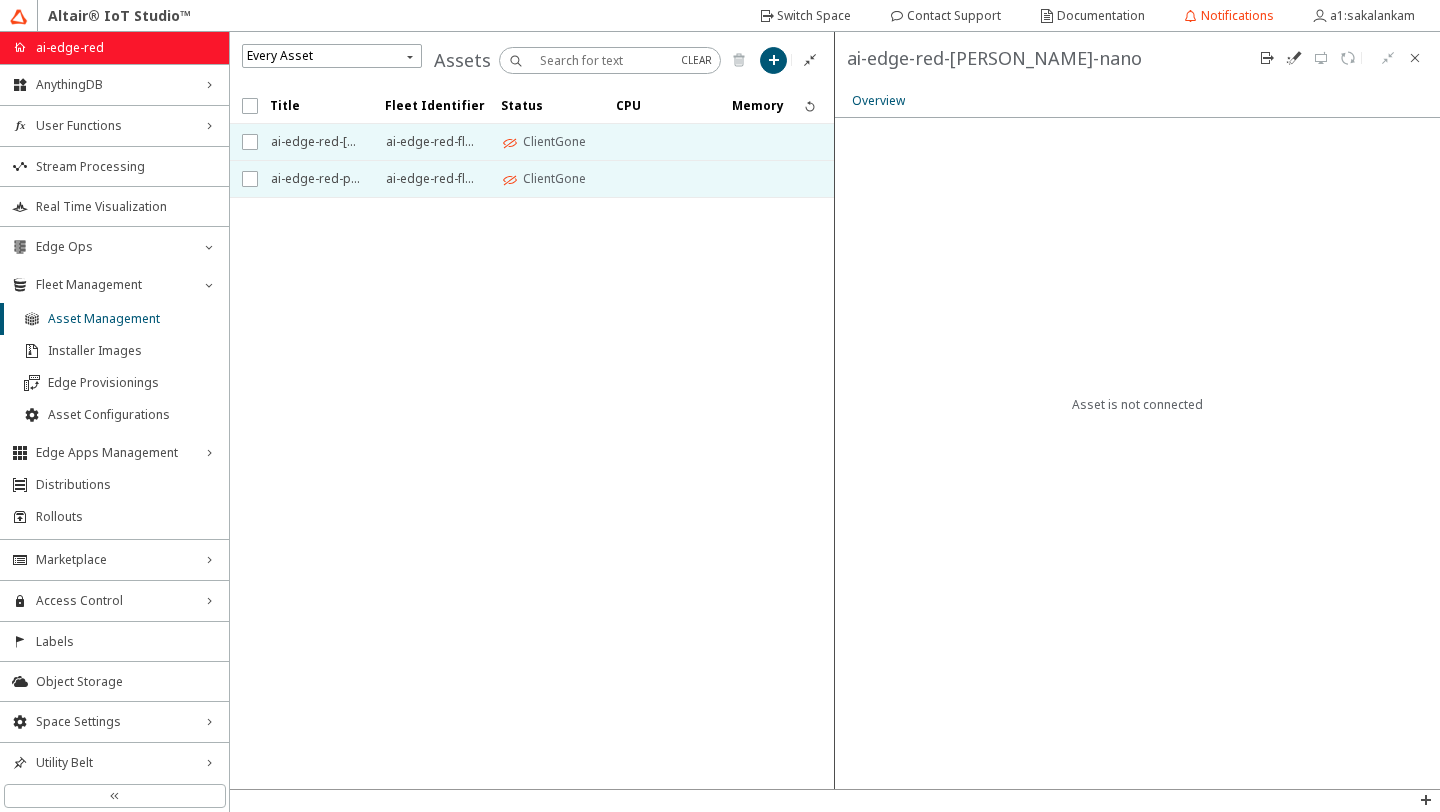click on "ai-edge-red-pi5" at bounding box center (315, 179) 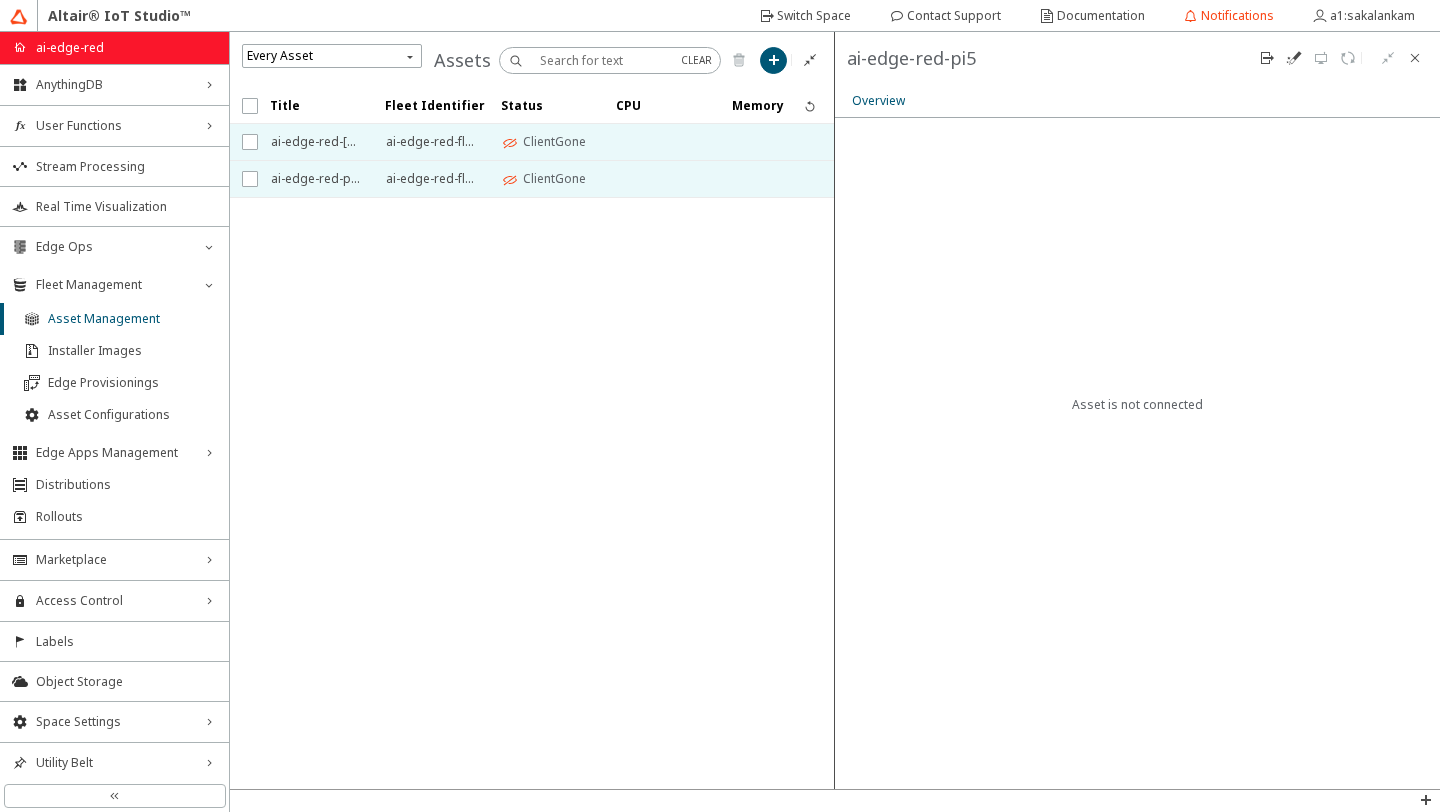 click on "ai-edge-red-jetson-orin-nano" at bounding box center (315, 142) 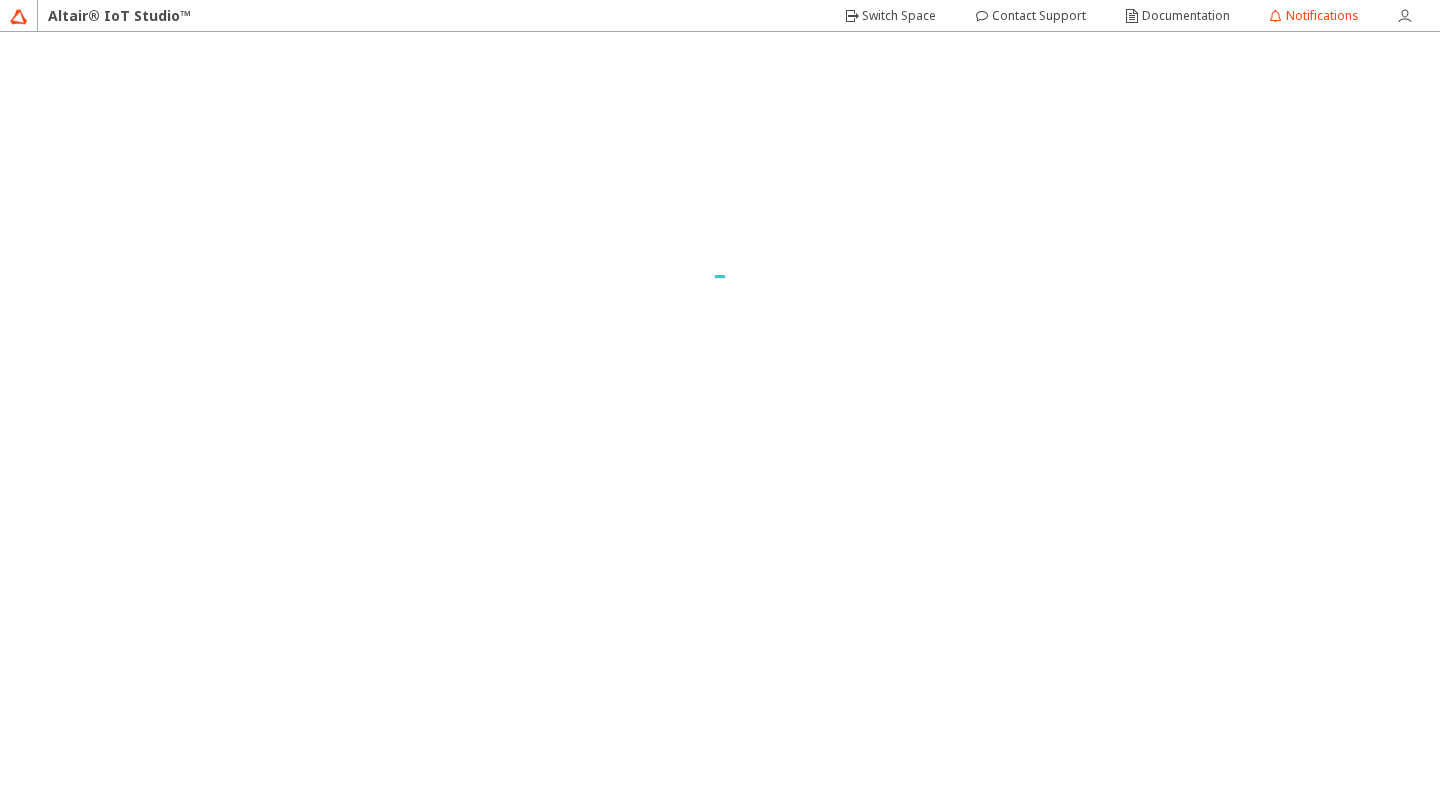 scroll, scrollTop: 0, scrollLeft: 0, axis: both 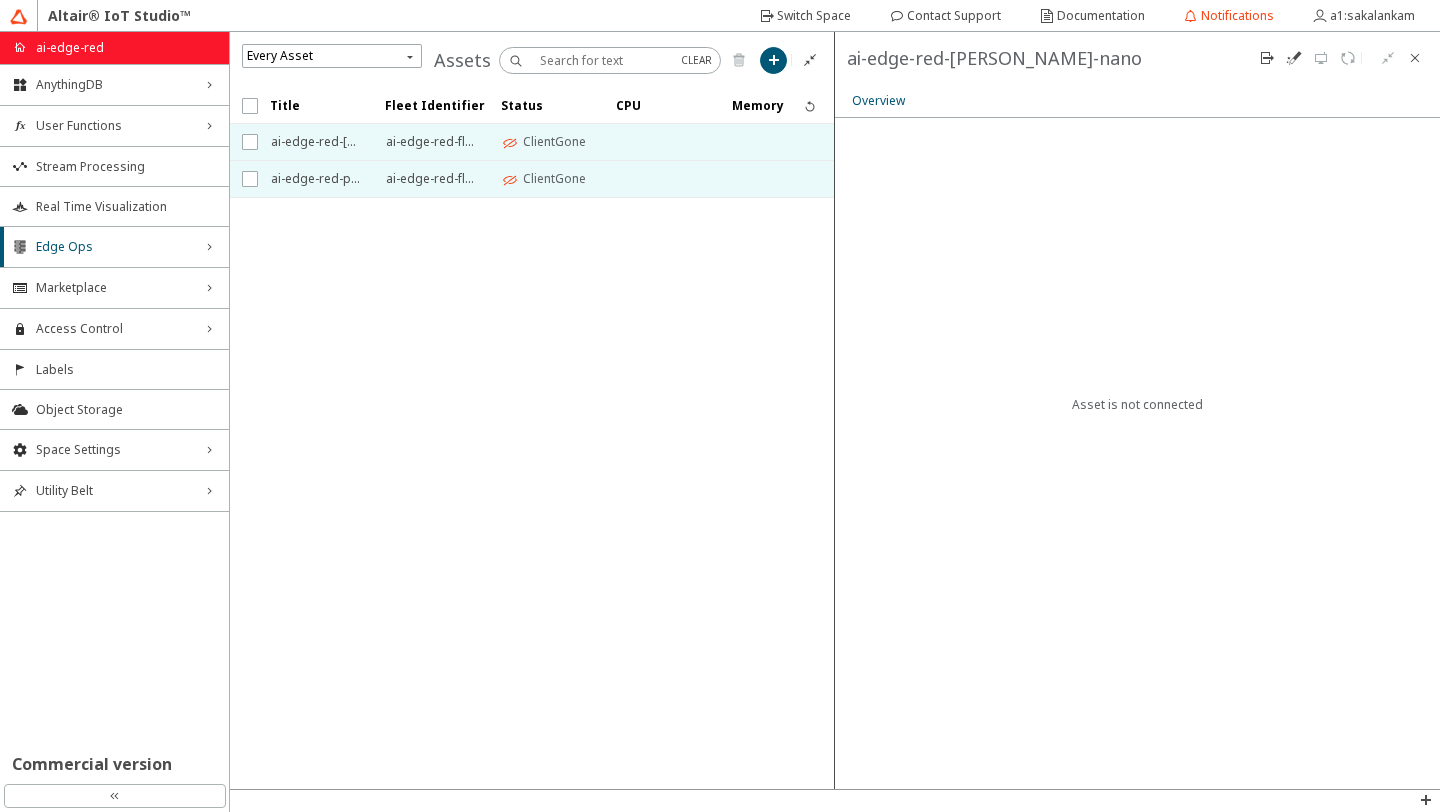 click on "ai-edge-red-pi5" at bounding box center [315, 179] 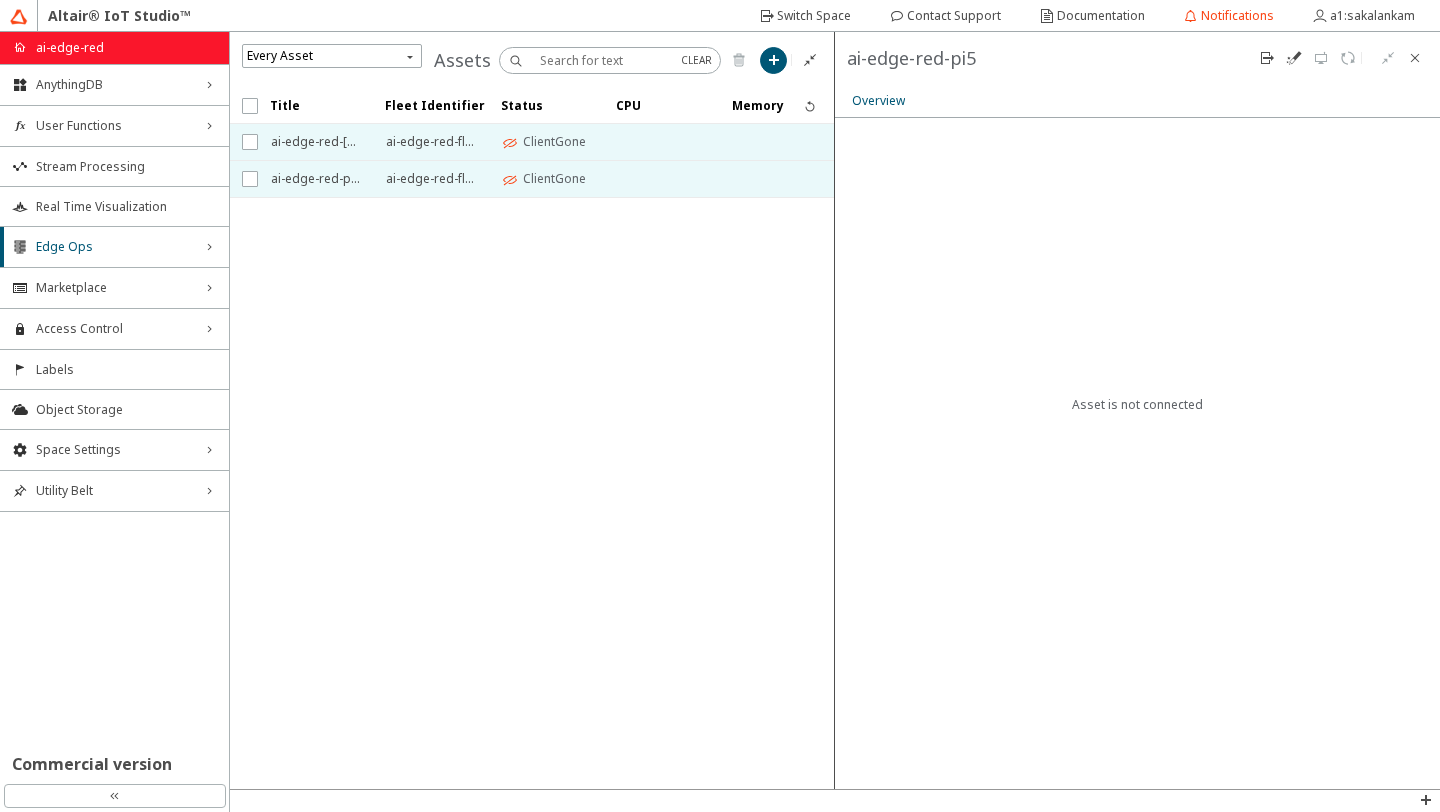 click on "ai-edge-red-jetson-orin-nano" at bounding box center [315, 142] 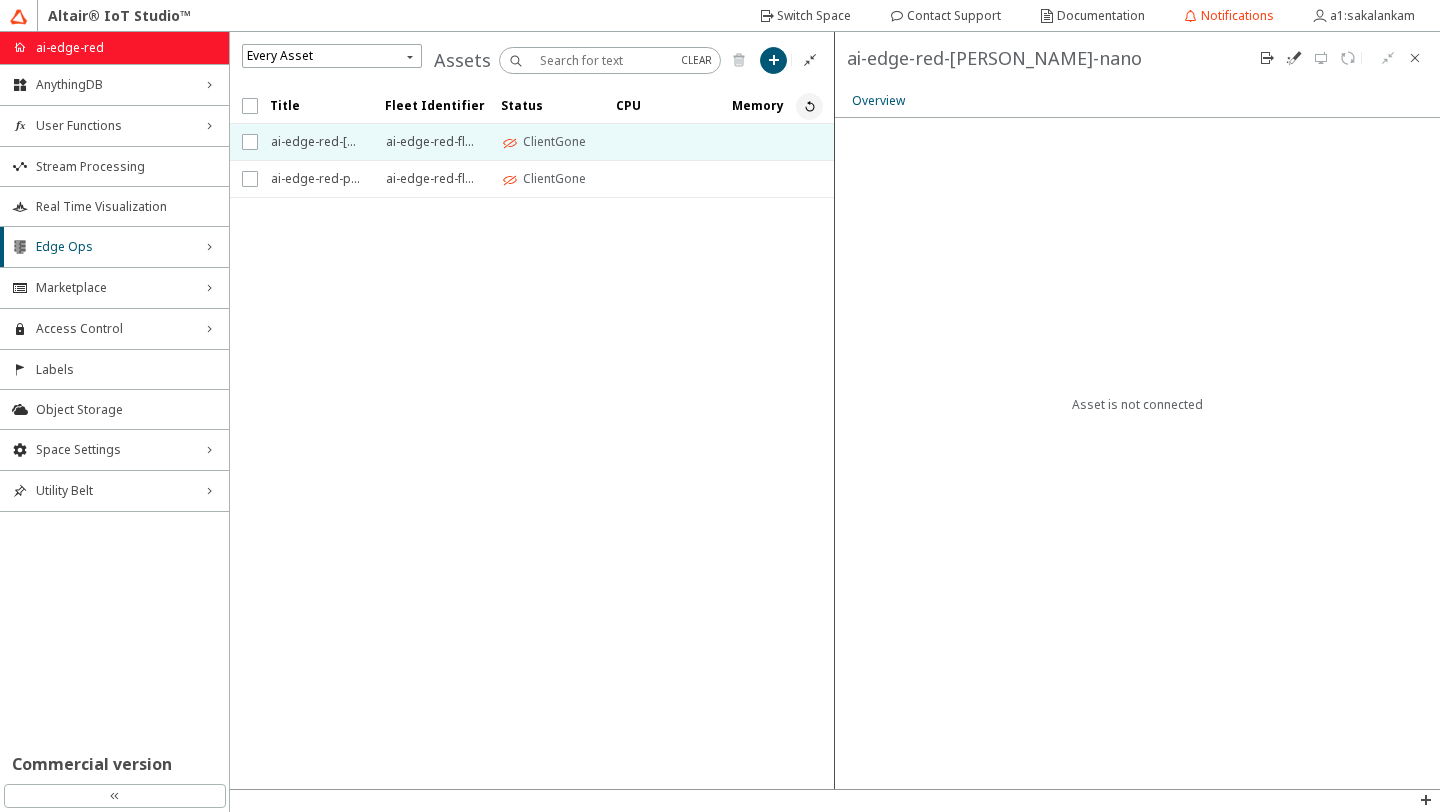 click at bounding box center [809, 106] 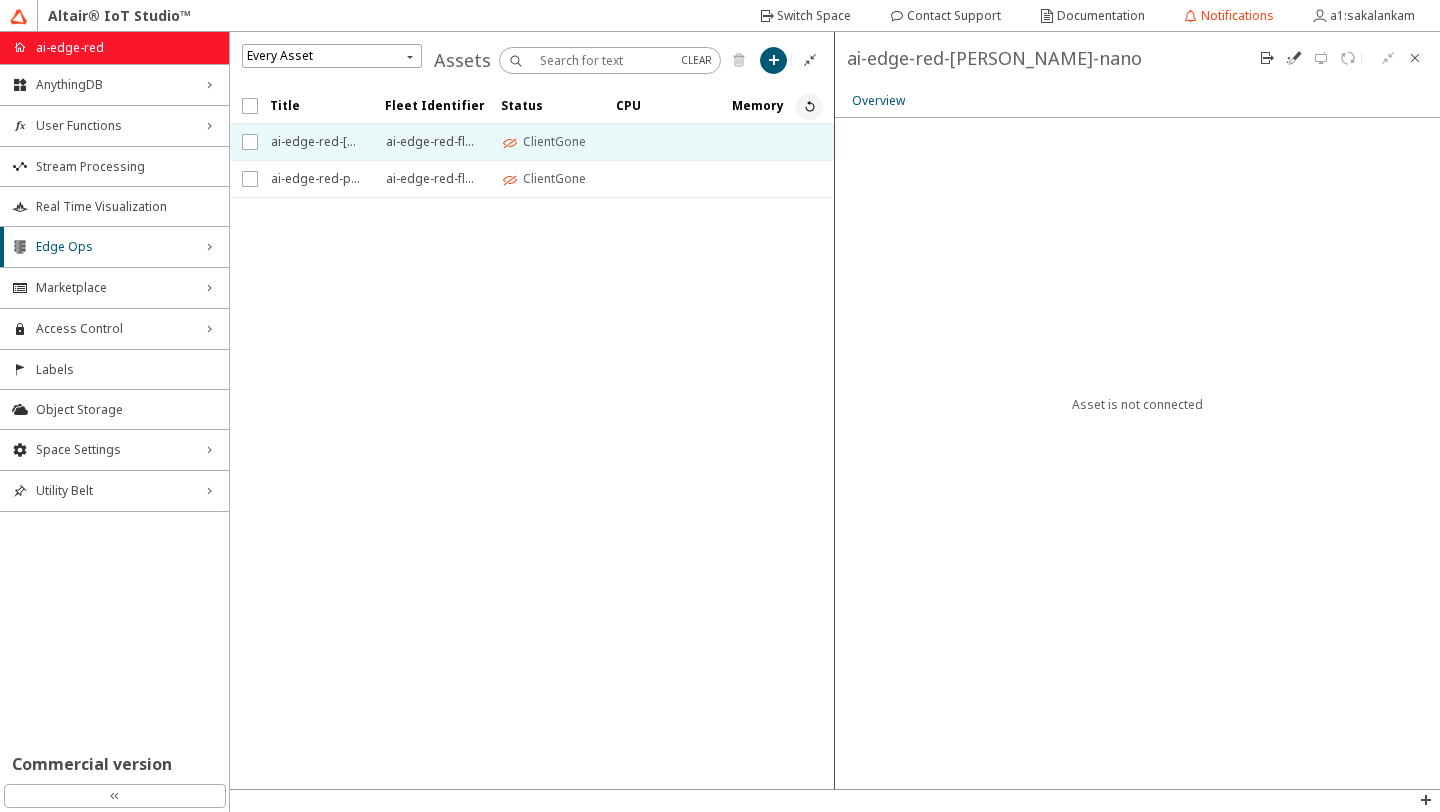 click at bounding box center [809, 106] 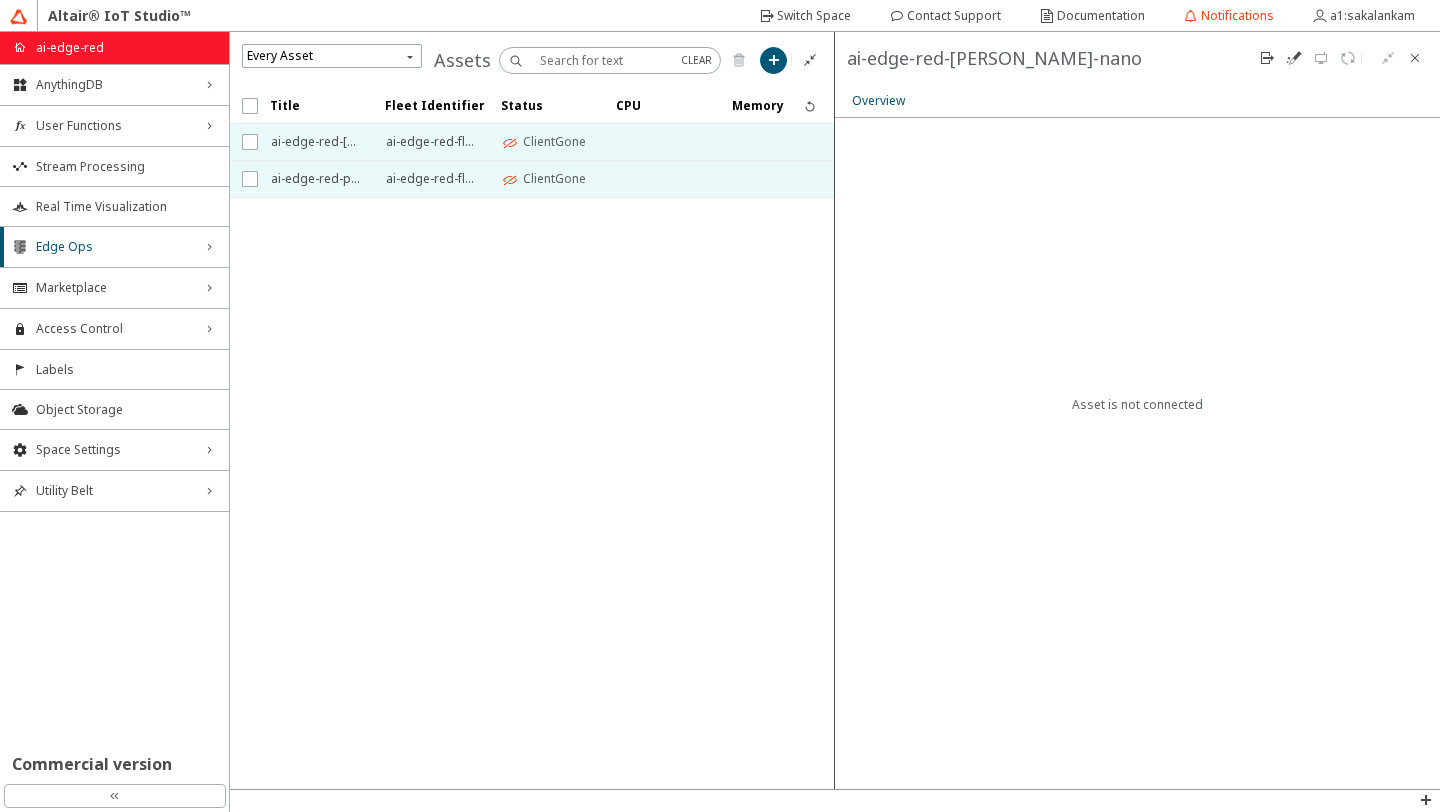 click on "ai-edge-red-pi5" at bounding box center (315, 179) 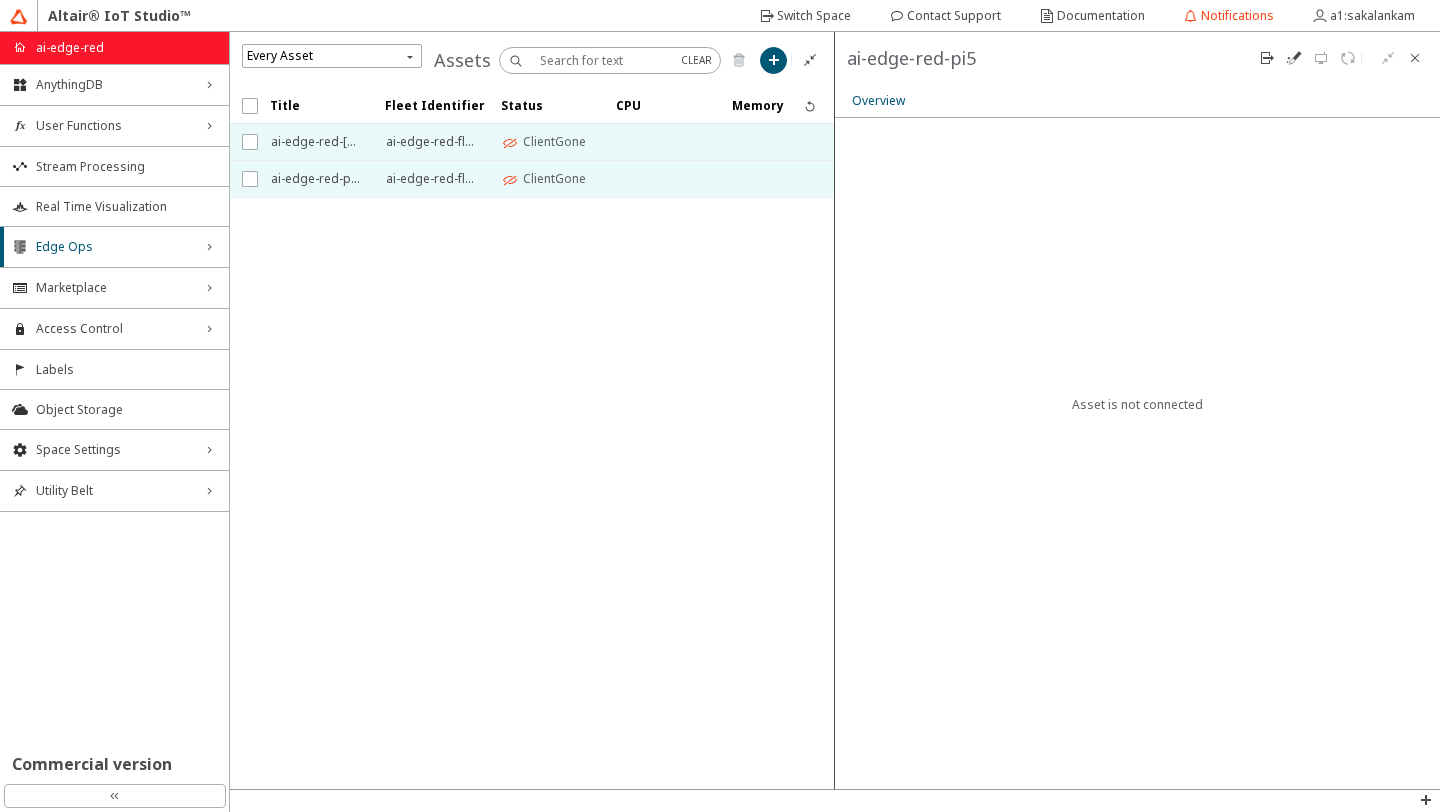 click on "ai-edge-red-jetson-orin-nano" at bounding box center (315, 142) 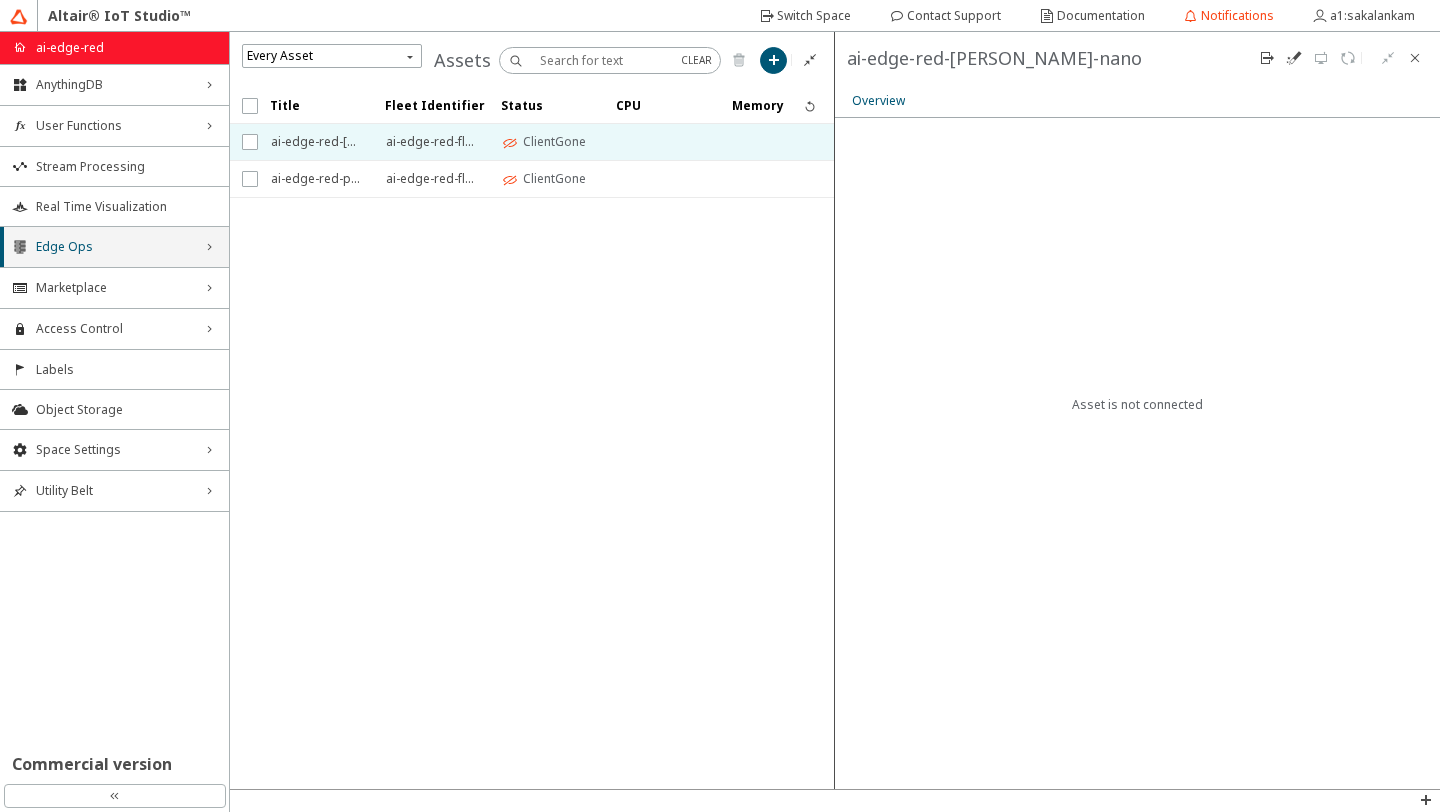click on "Edge Ops" at bounding box center [114, 247] 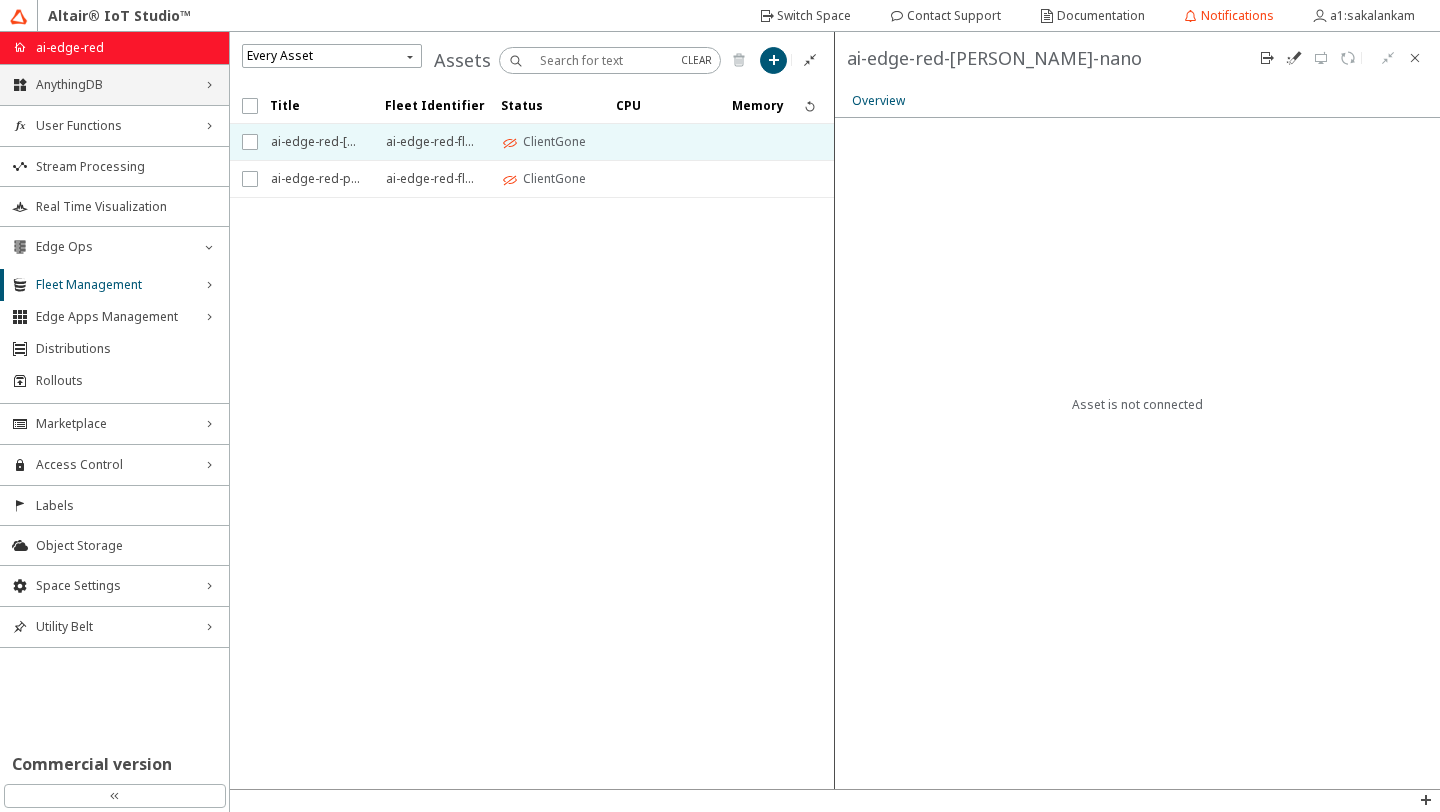 click on "AnythingDB" at bounding box center [114, 85] 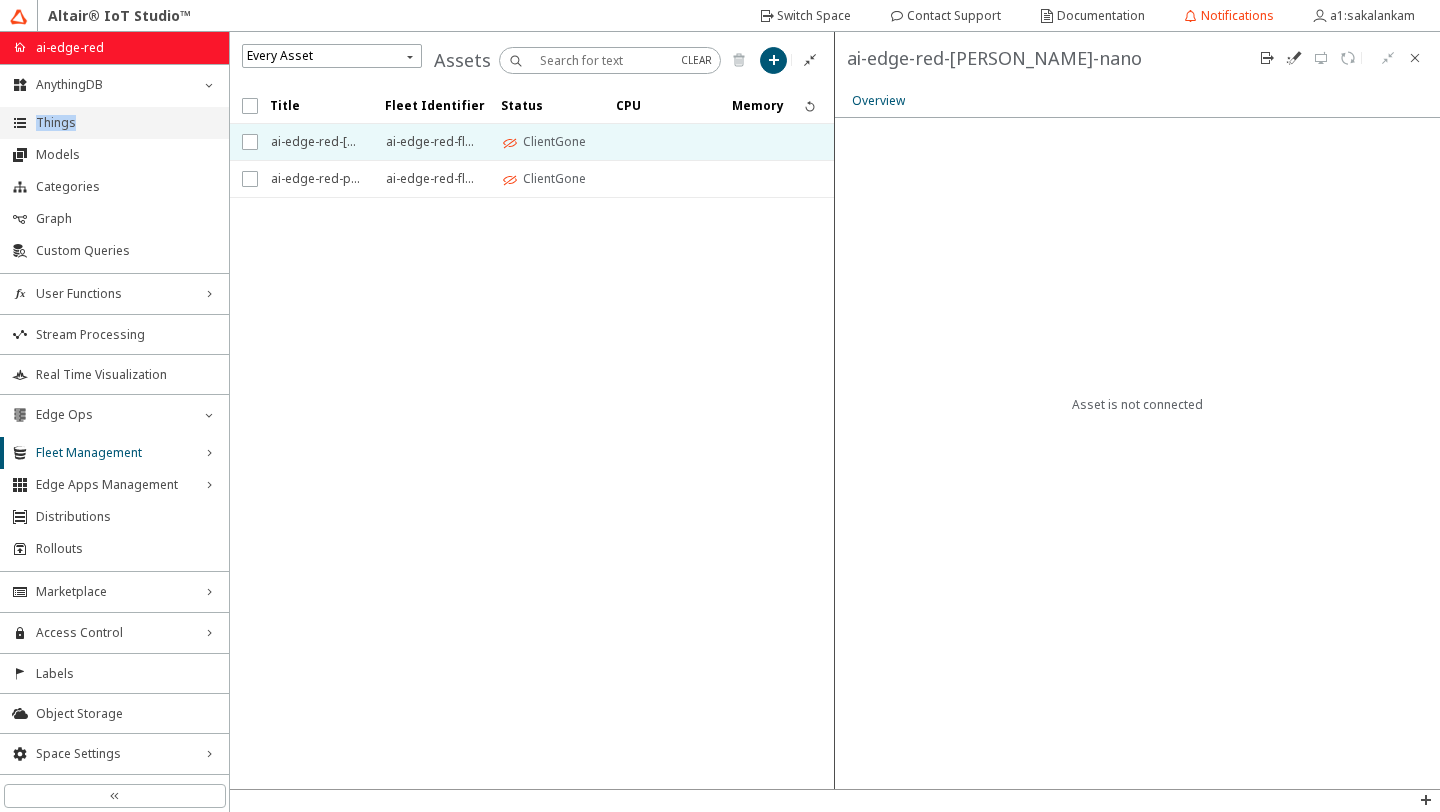 click on "Things" at bounding box center [126, 123] 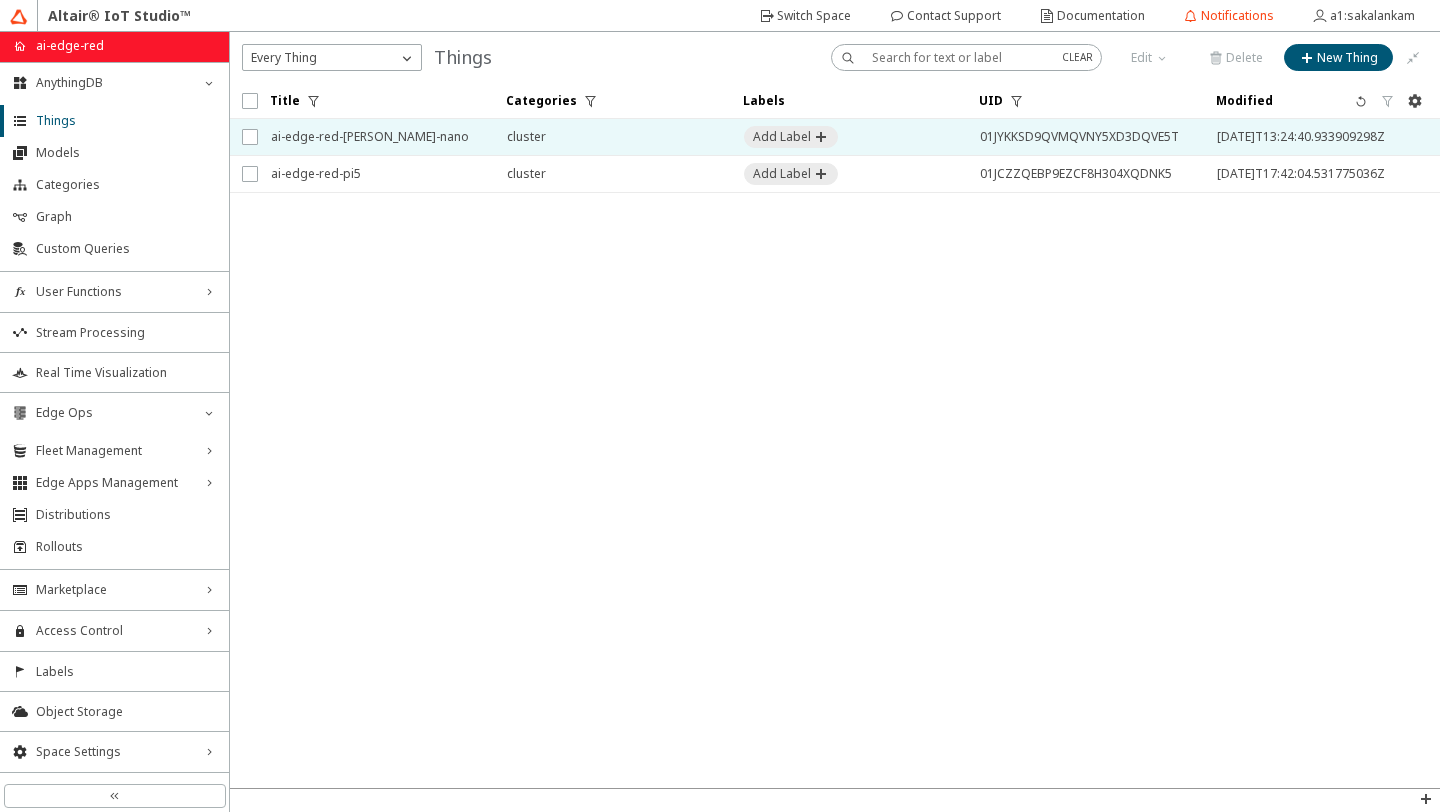 click on "ai-edge-red-jetson-orin-nano" at bounding box center [376, 137] 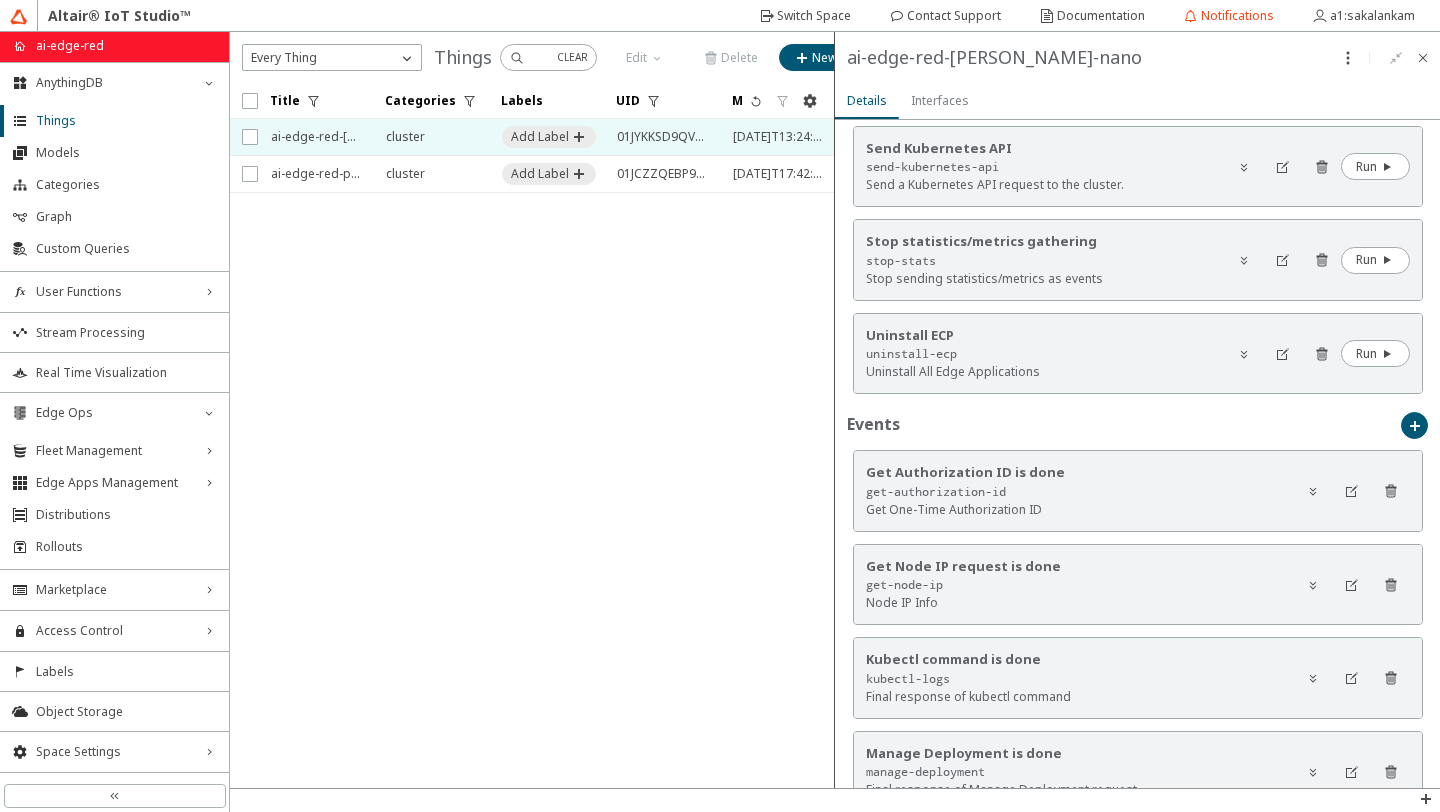 scroll, scrollTop: 2334, scrollLeft: 0, axis: vertical 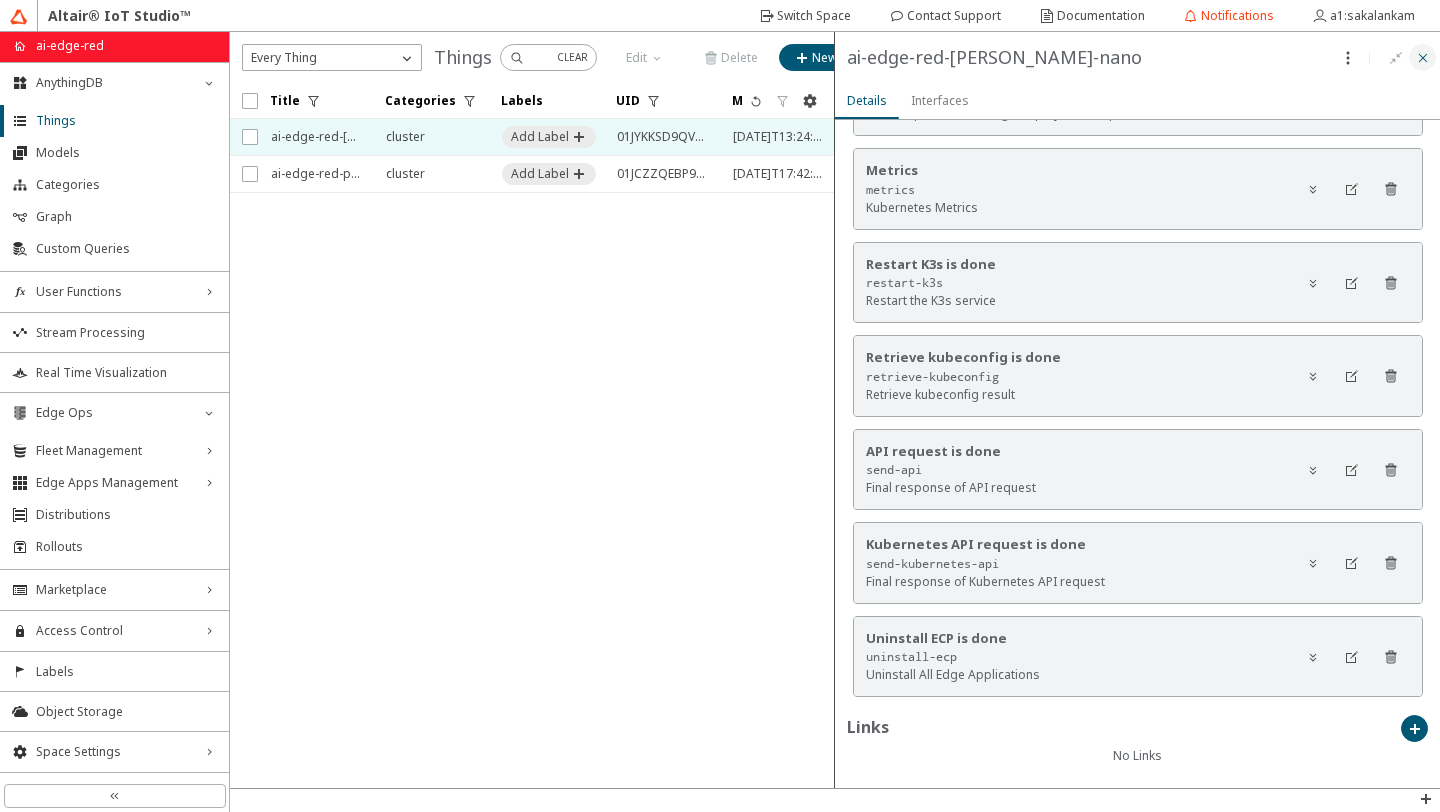 click 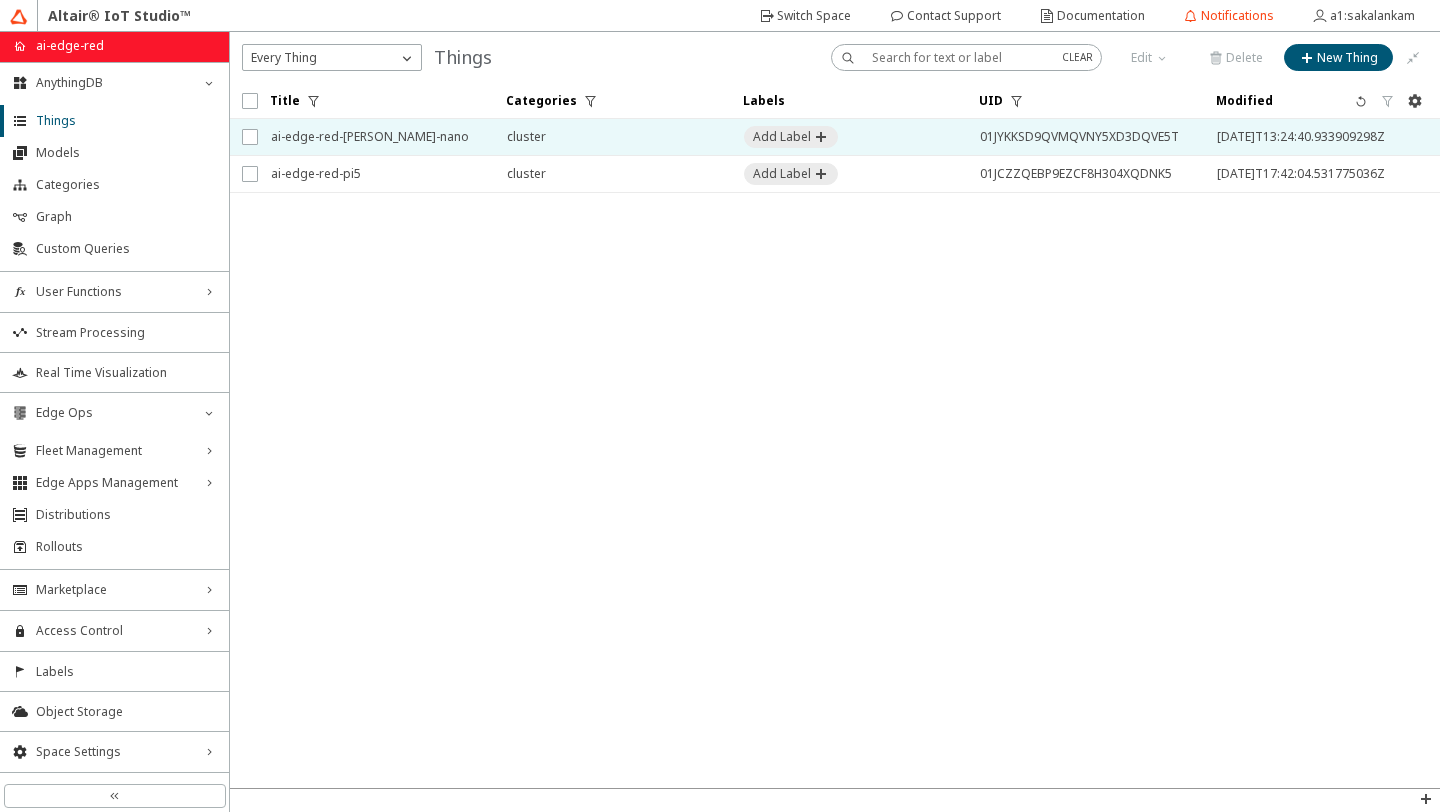 click on "ai-edge-red-jetson-orin-nano" at bounding box center [376, 137] 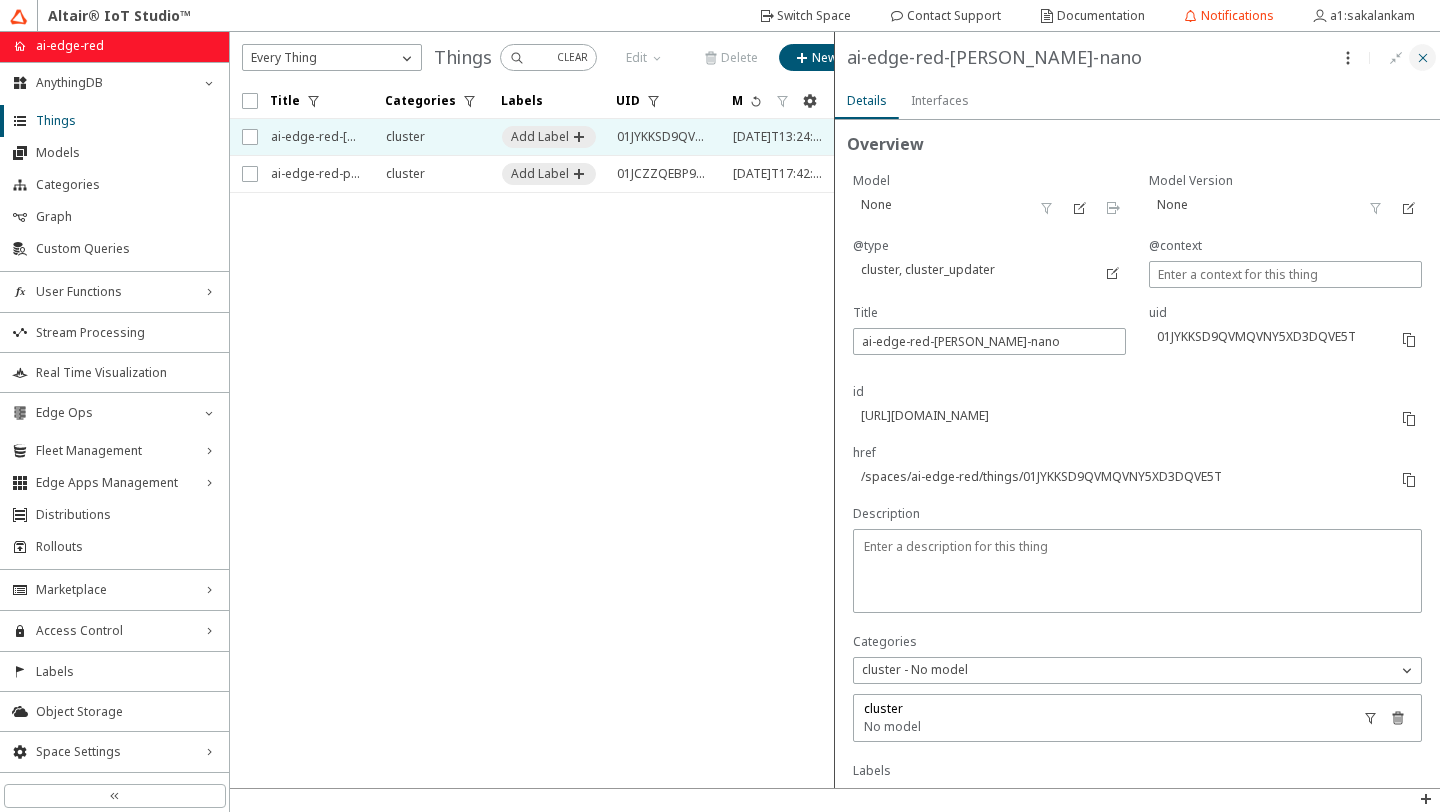 click 